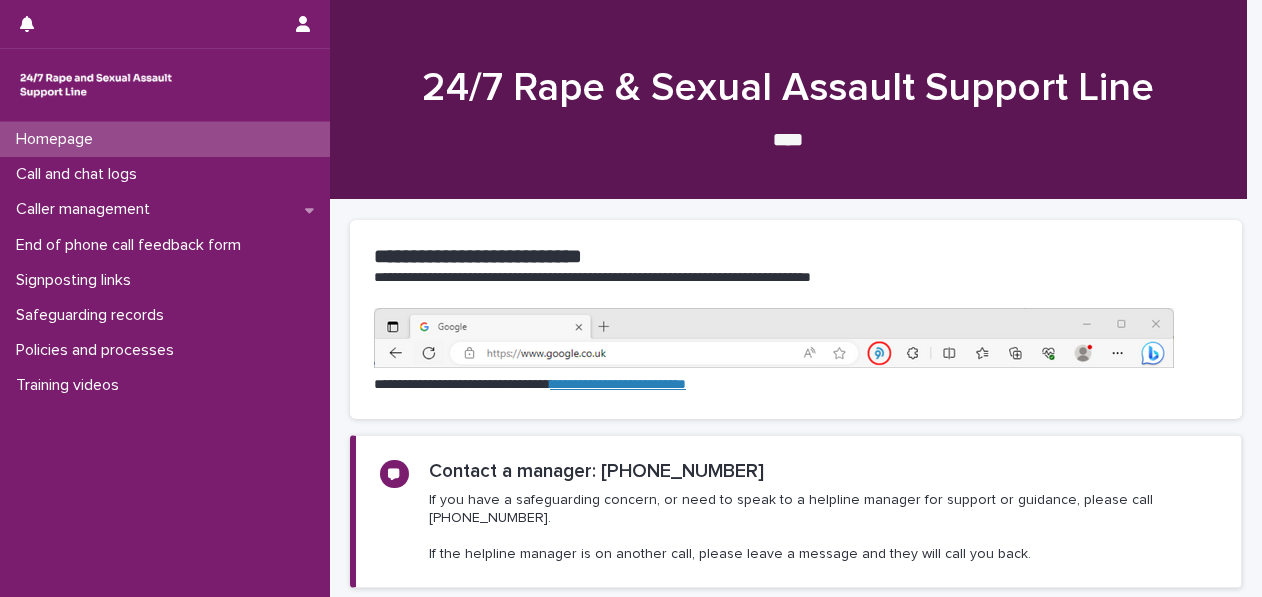 scroll, scrollTop: 0, scrollLeft: 0, axis: both 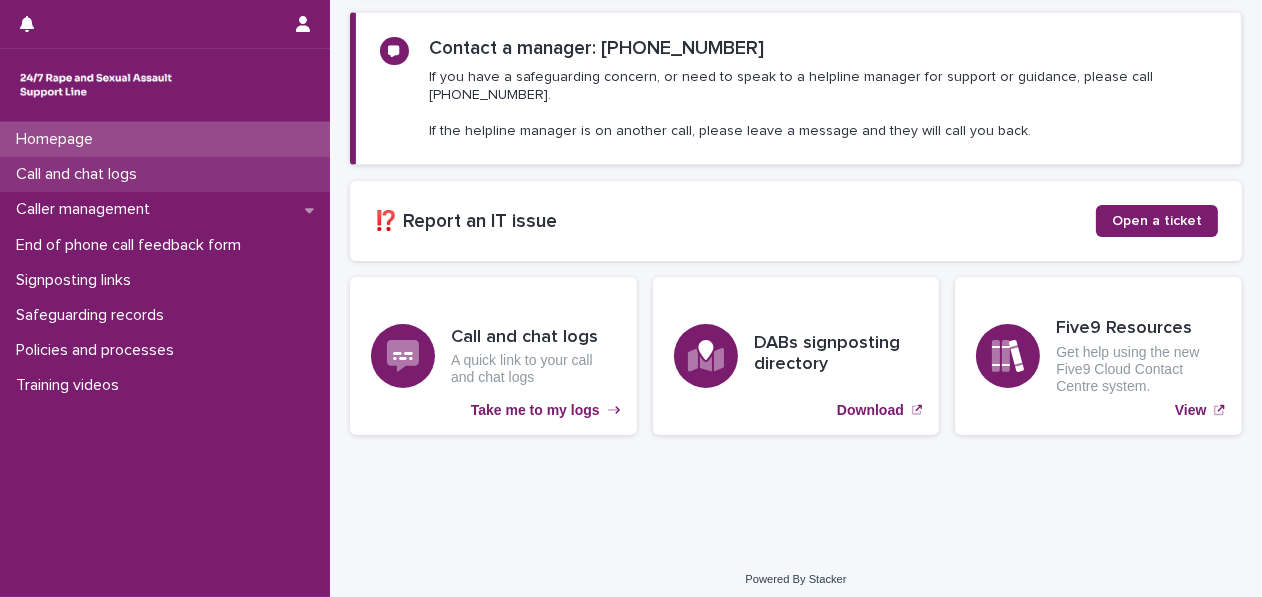 click on "Call and chat logs" at bounding box center (80, 174) 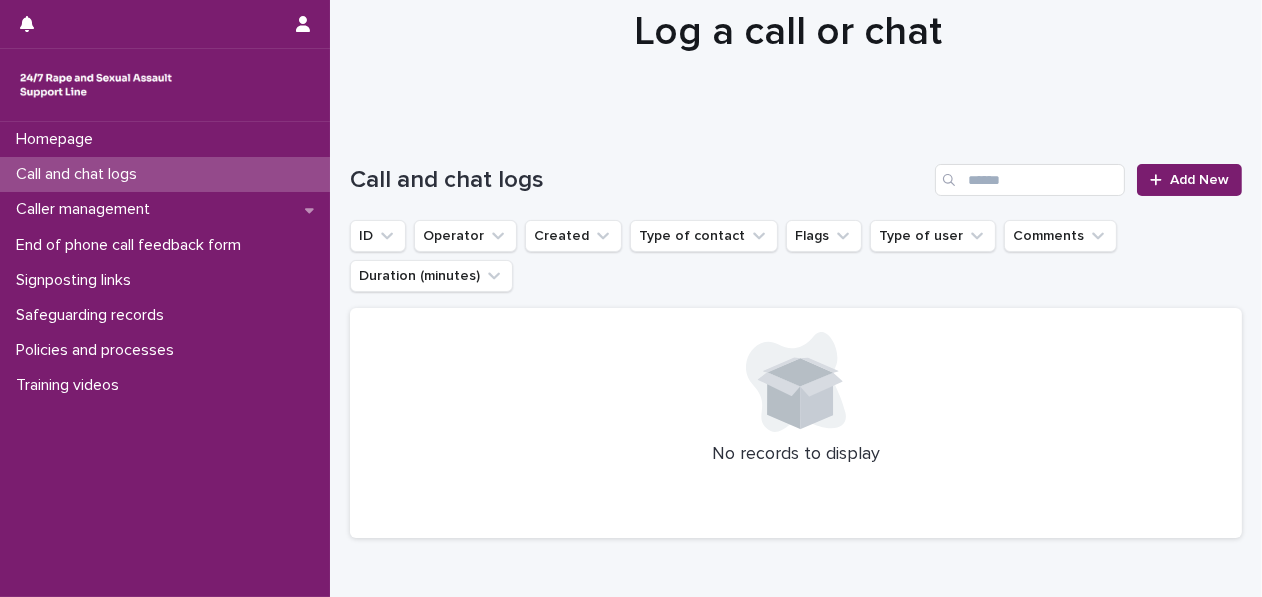 scroll, scrollTop: 93, scrollLeft: 0, axis: vertical 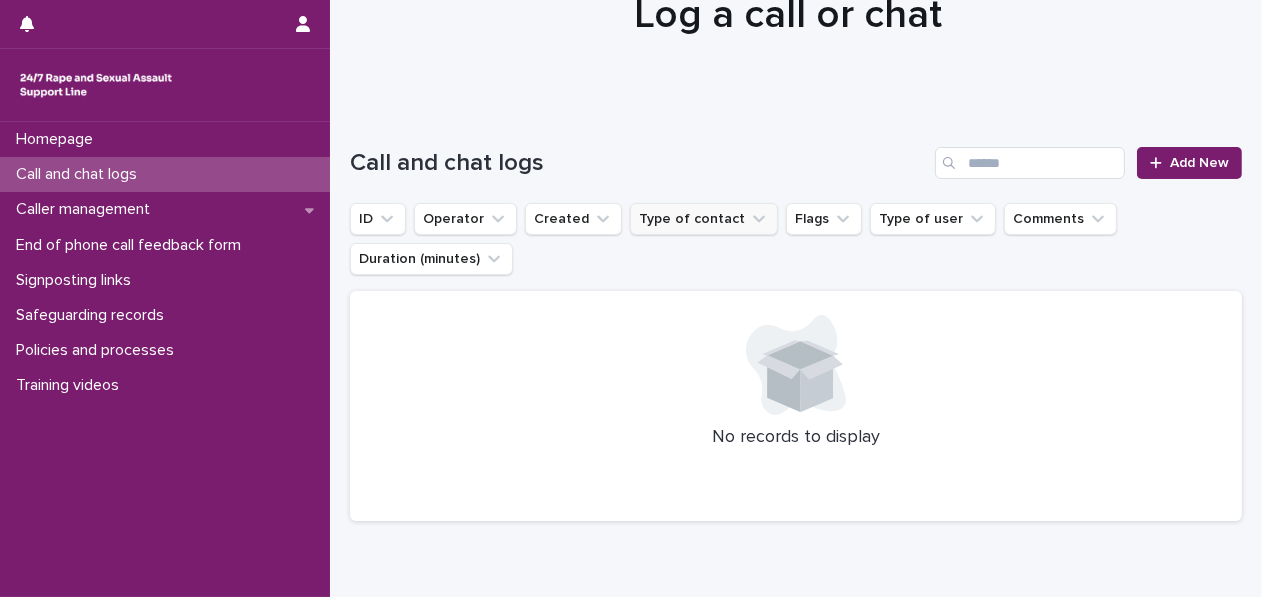 click 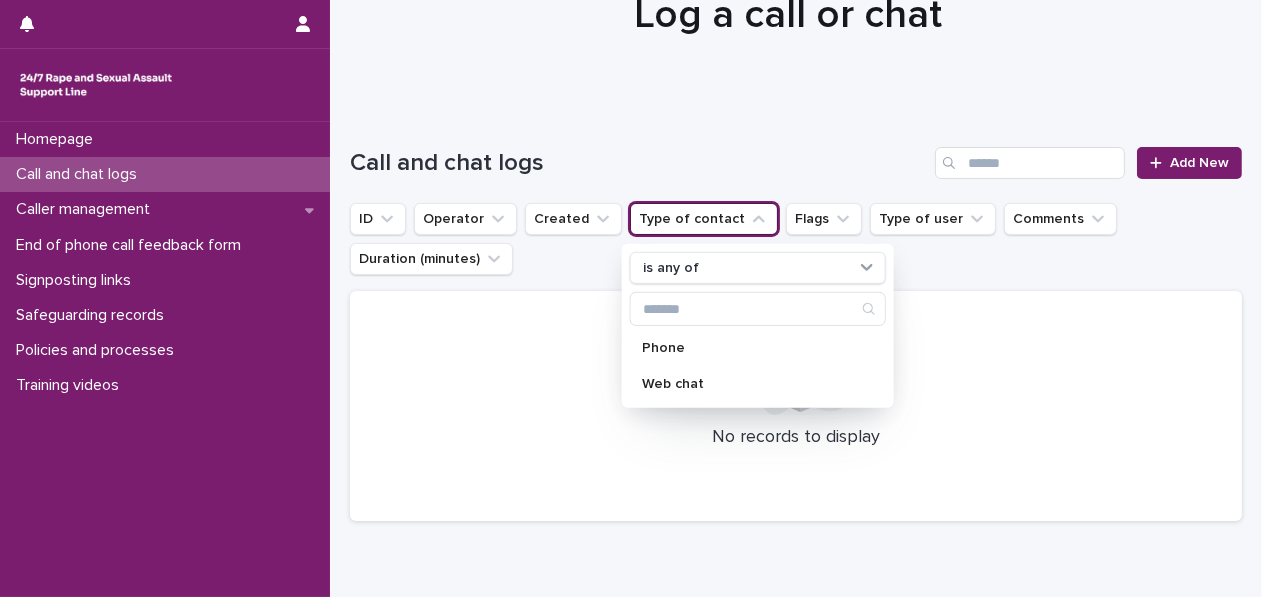 click at bounding box center (796, 365) 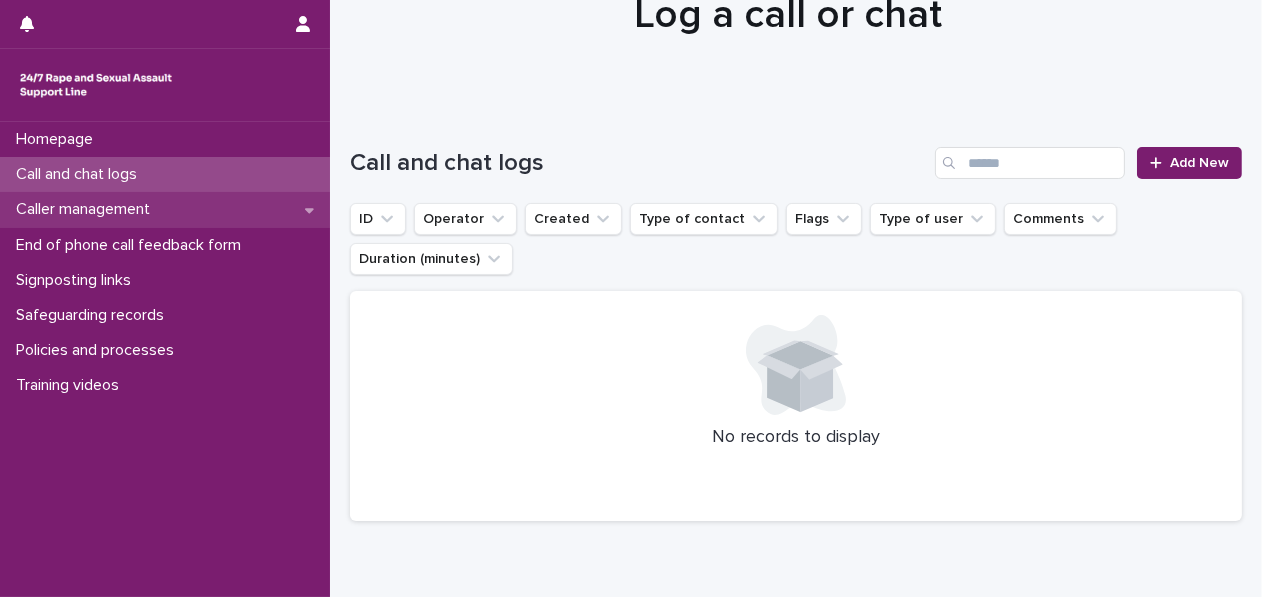 click on "Caller management" at bounding box center [87, 209] 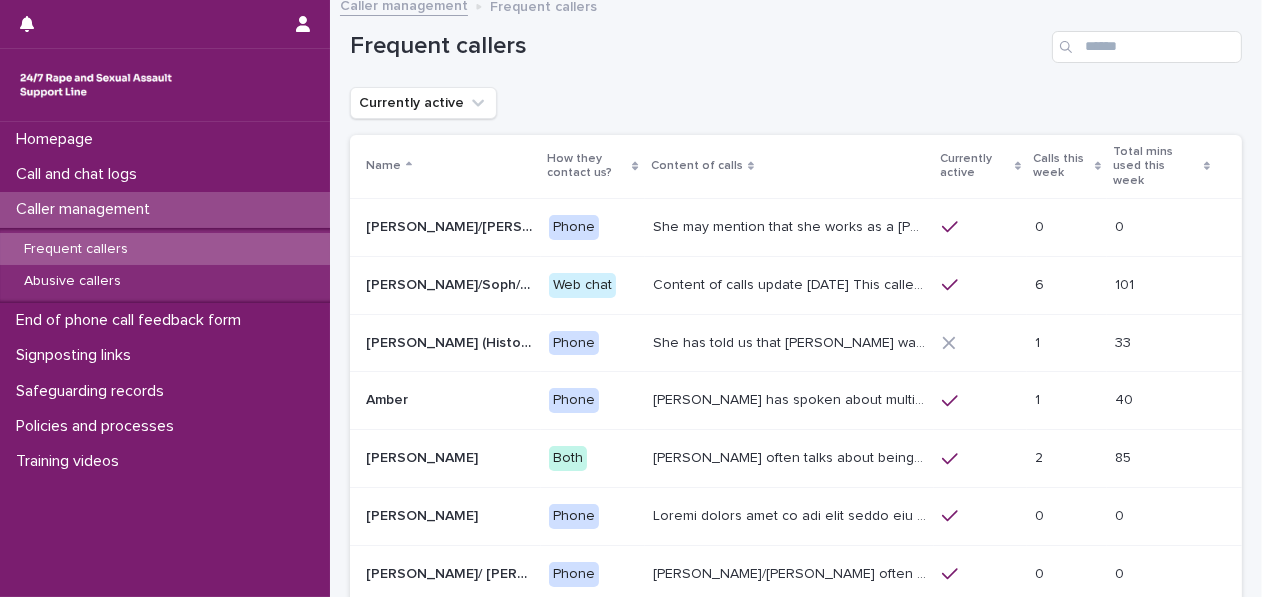 scroll, scrollTop: 0, scrollLeft: 0, axis: both 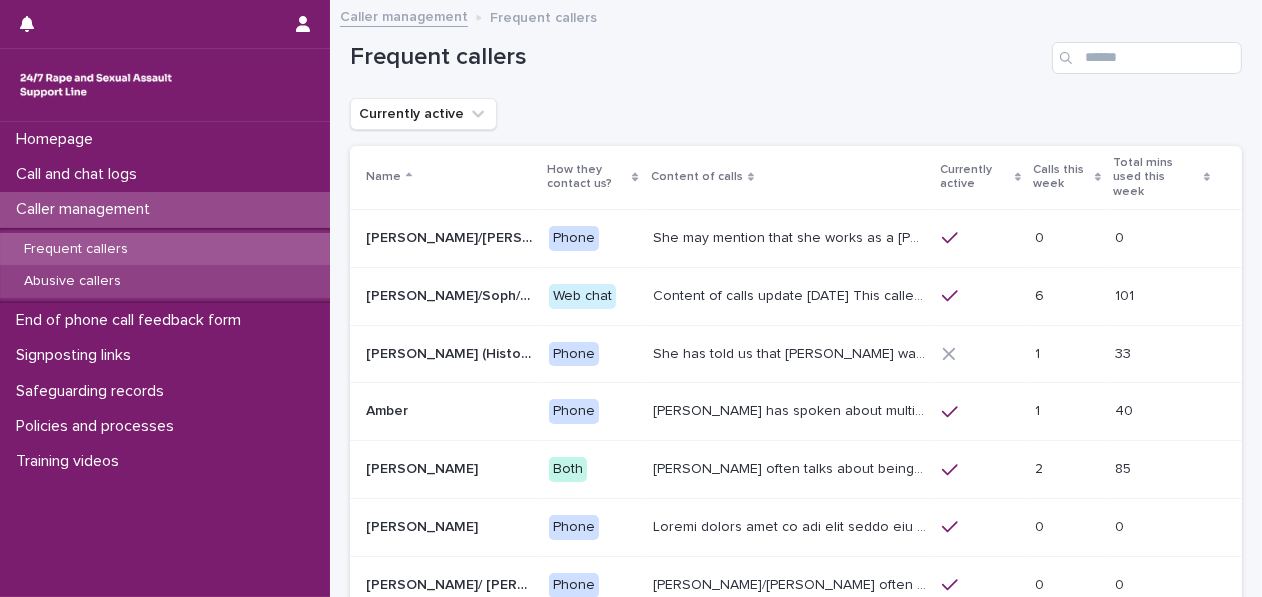 click on "Abusive callers" at bounding box center (72, 281) 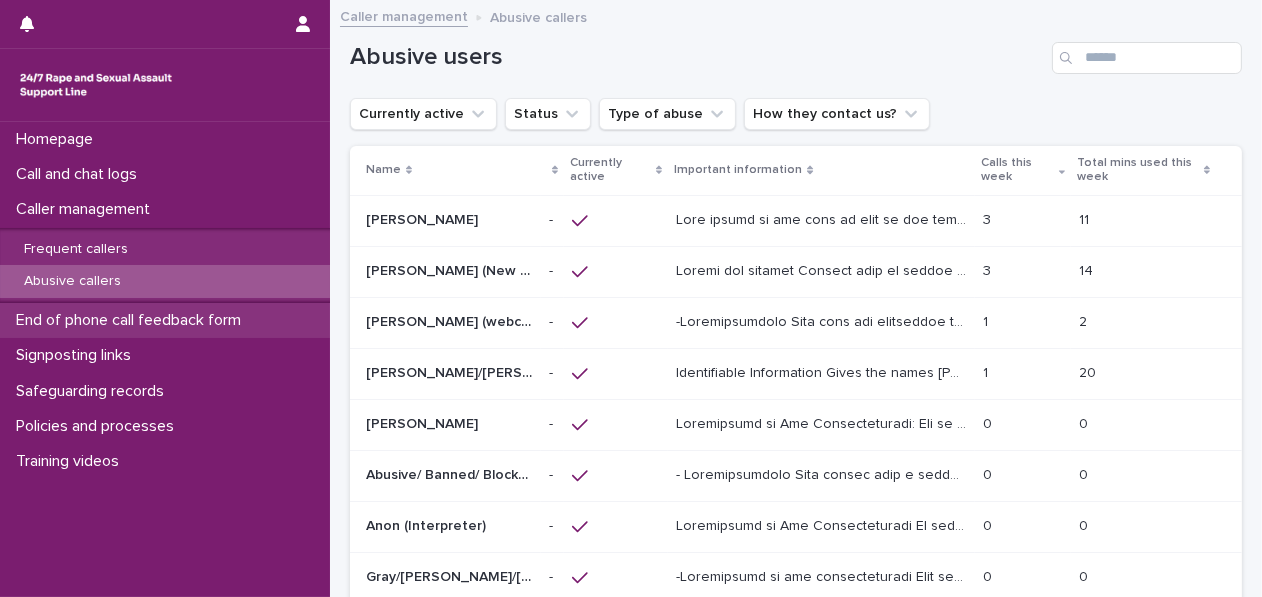 click on "End of phone call feedback form" at bounding box center [132, 320] 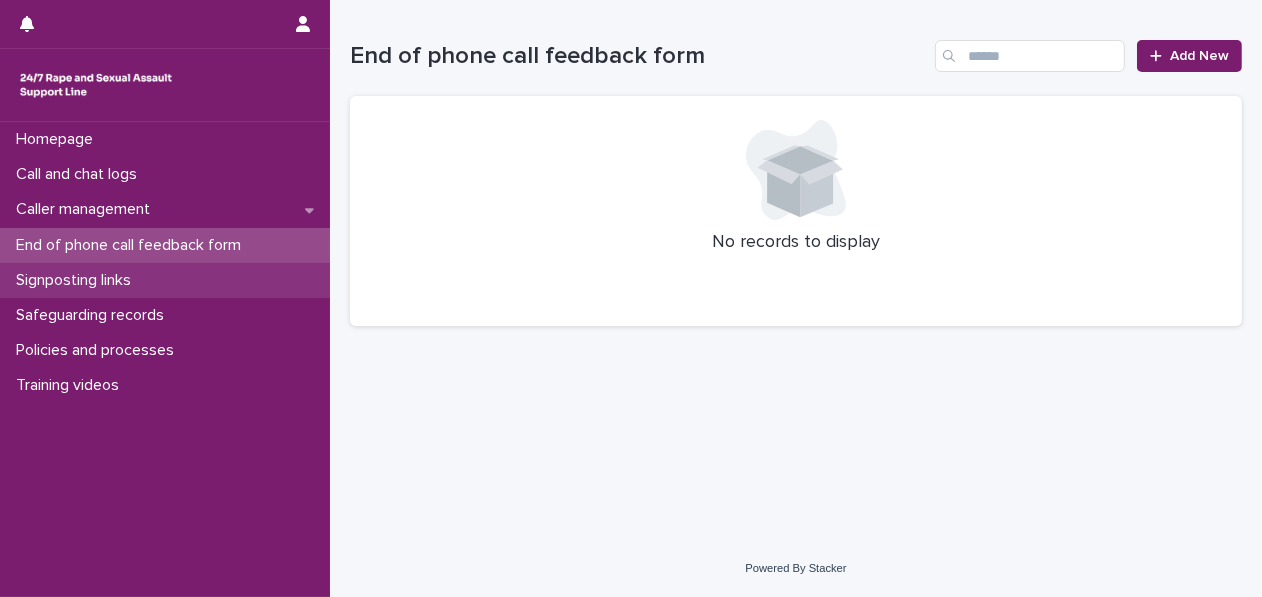 click on "Signposting links" at bounding box center [77, 280] 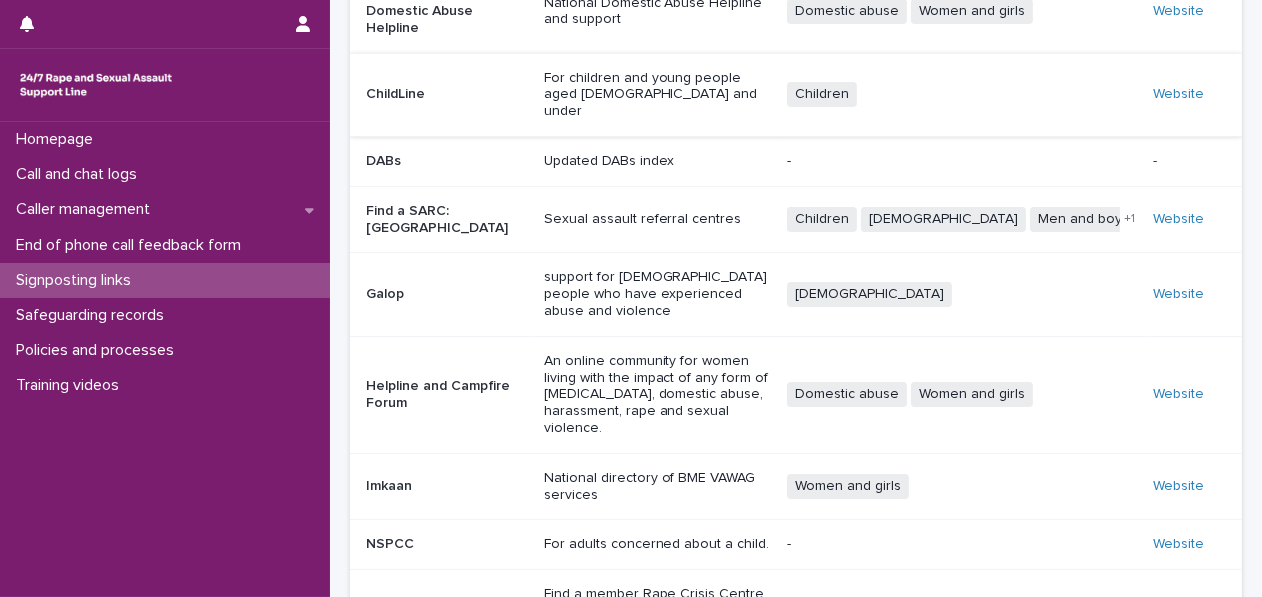 scroll, scrollTop: 259, scrollLeft: 0, axis: vertical 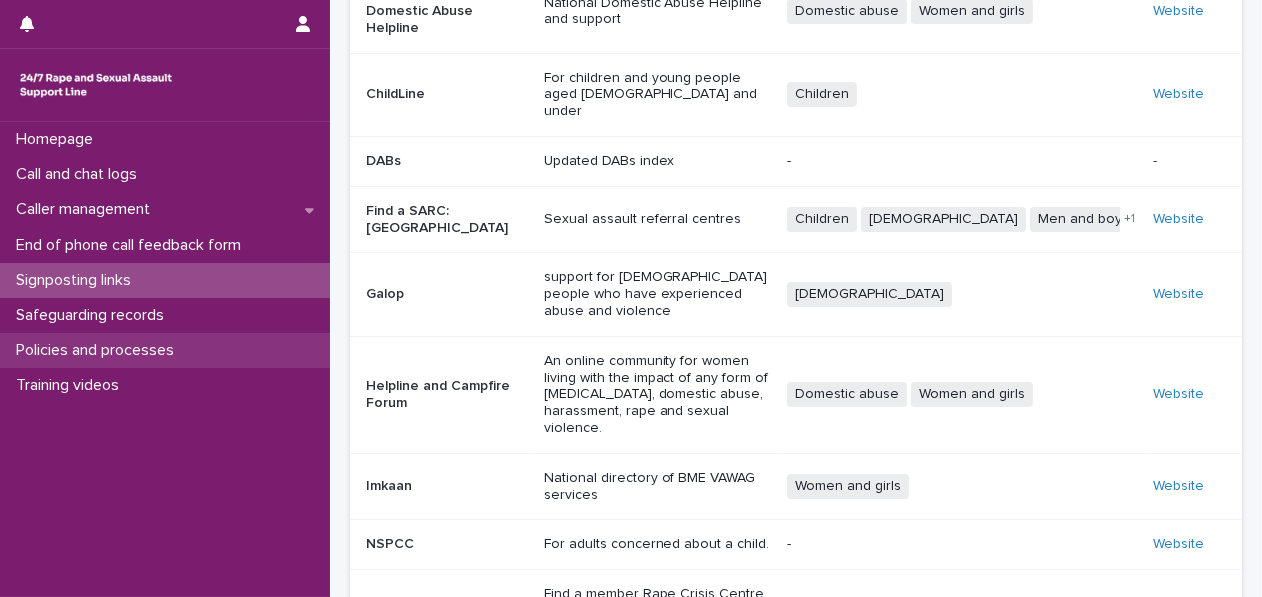 click on "Policies and processes" at bounding box center (99, 350) 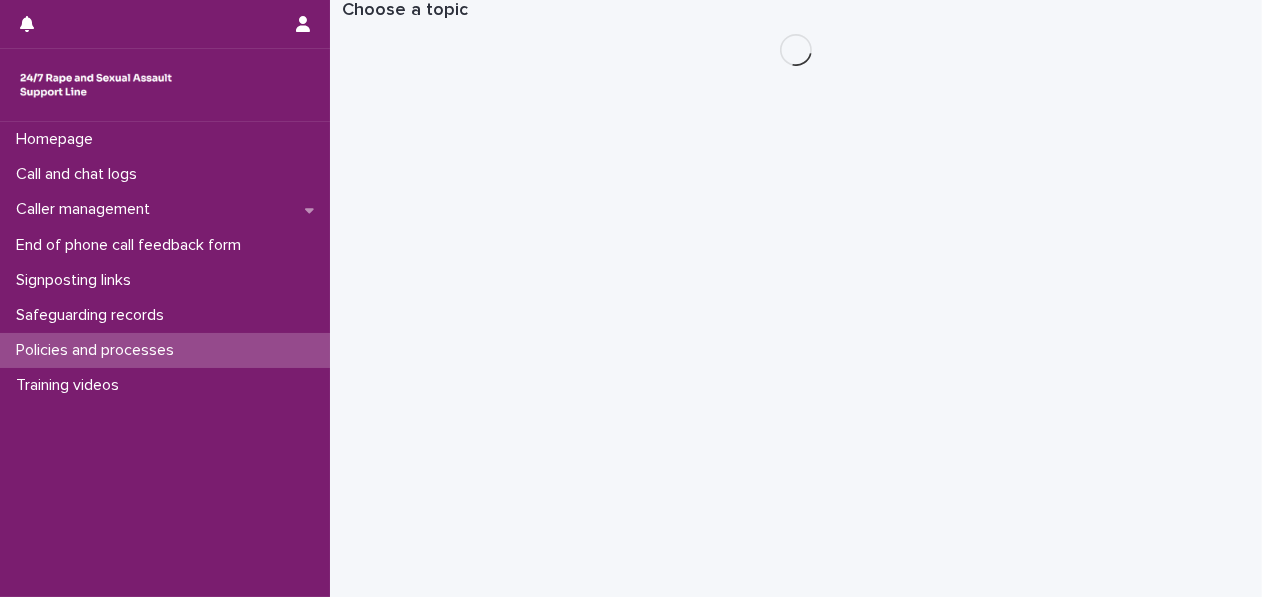 scroll, scrollTop: 0, scrollLeft: 0, axis: both 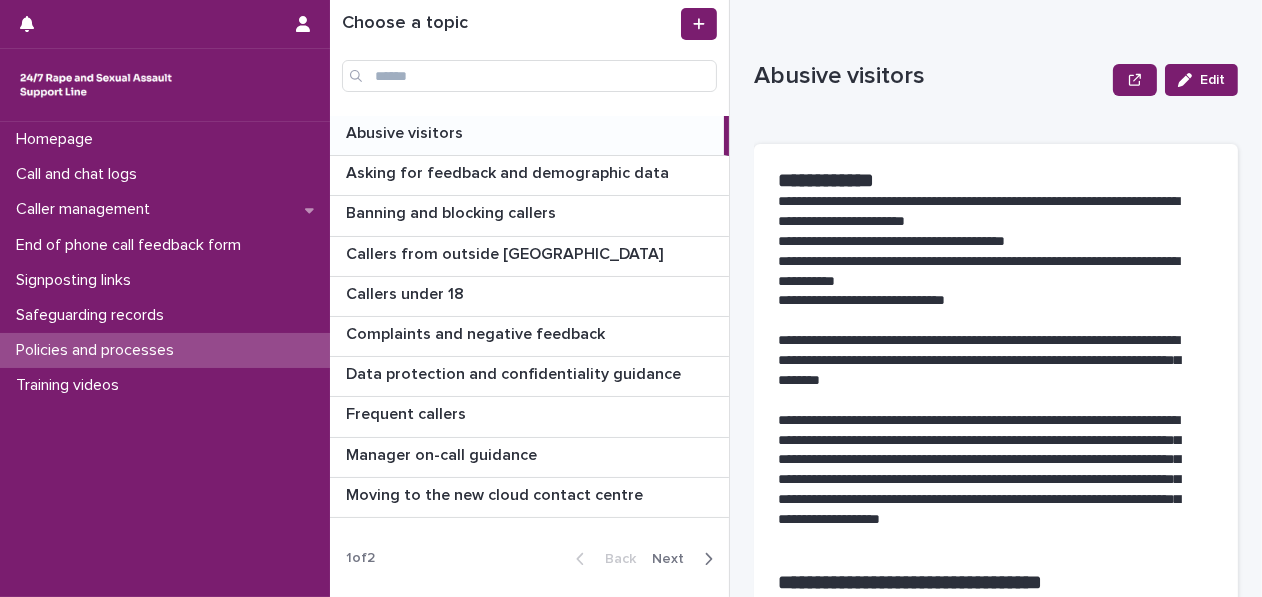 click 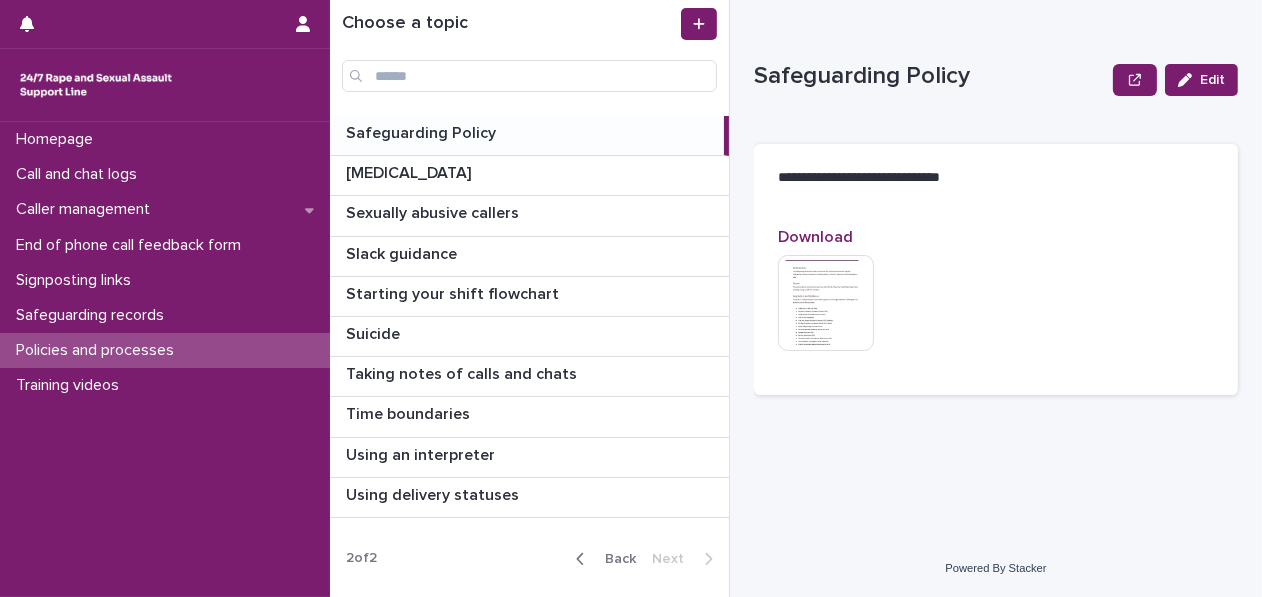click at bounding box center [584, 559] 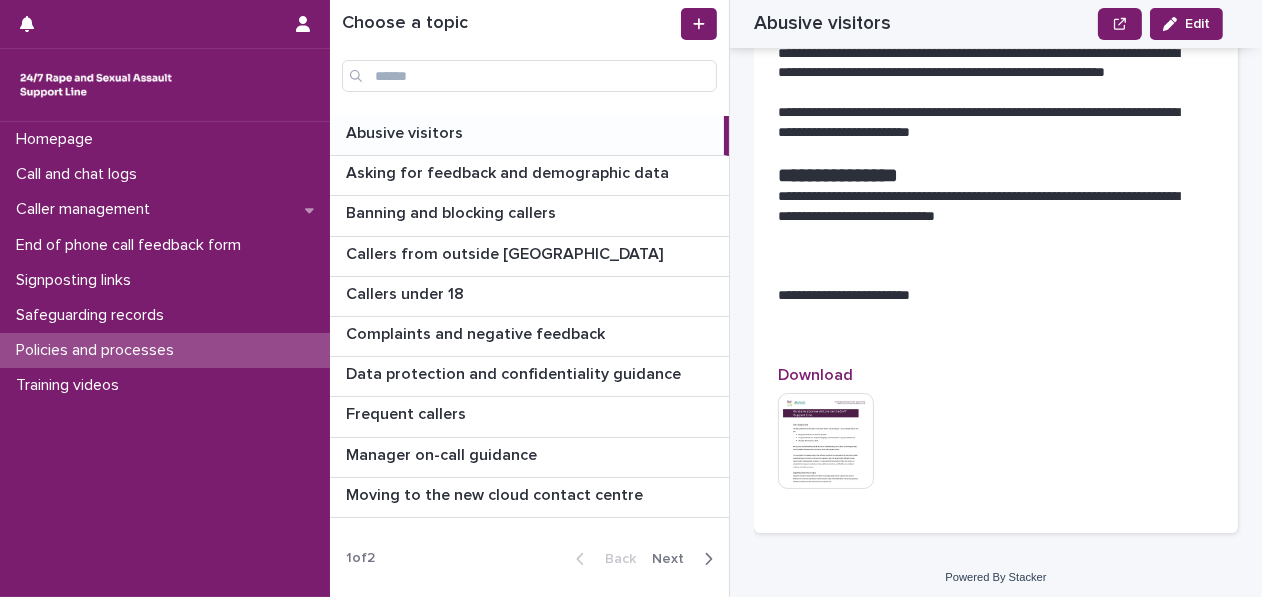 scroll, scrollTop: 2876, scrollLeft: 0, axis: vertical 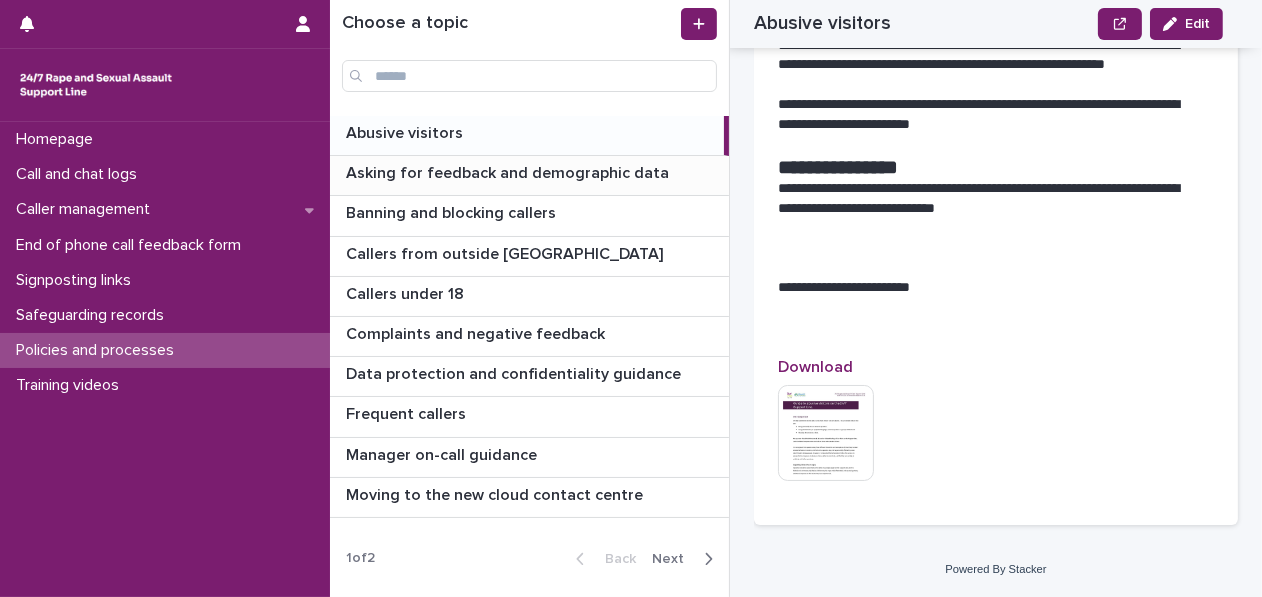 click on "Asking for feedback and demographic data" at bounding box center (509, 171) 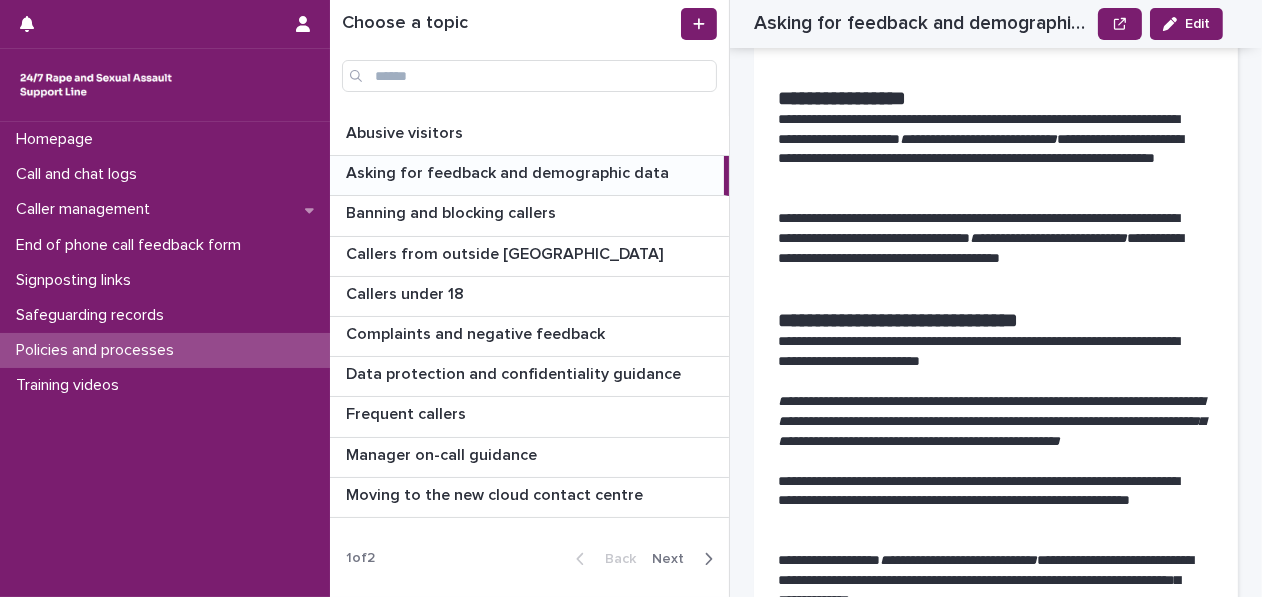 scroll, scrollTop: 1352, scrollLeft: 0, axis: vertical 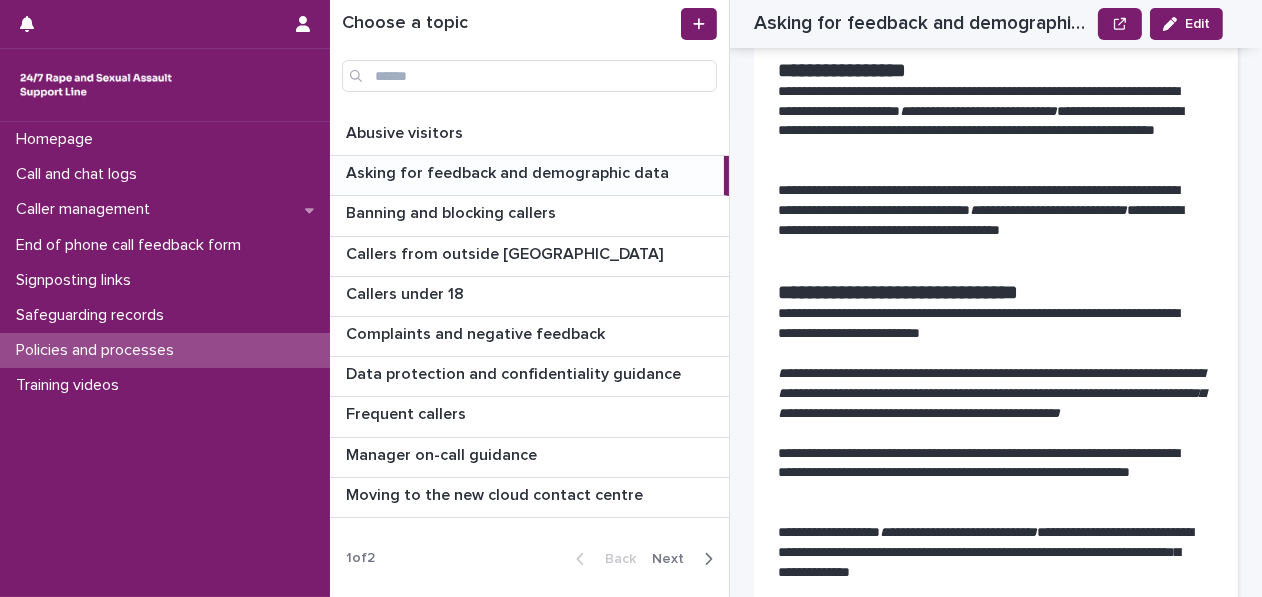 click on "**********" at bounding box center [991, 393] 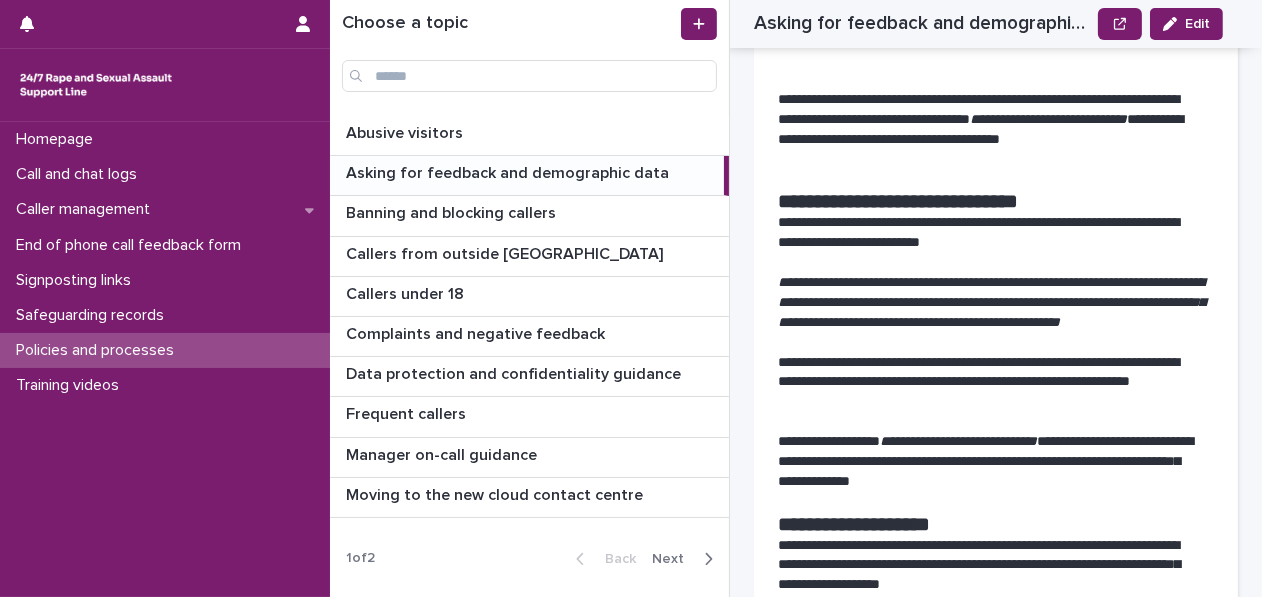 scroll, scrollTop: 1449, scrollLeft: 0, axis: vertical 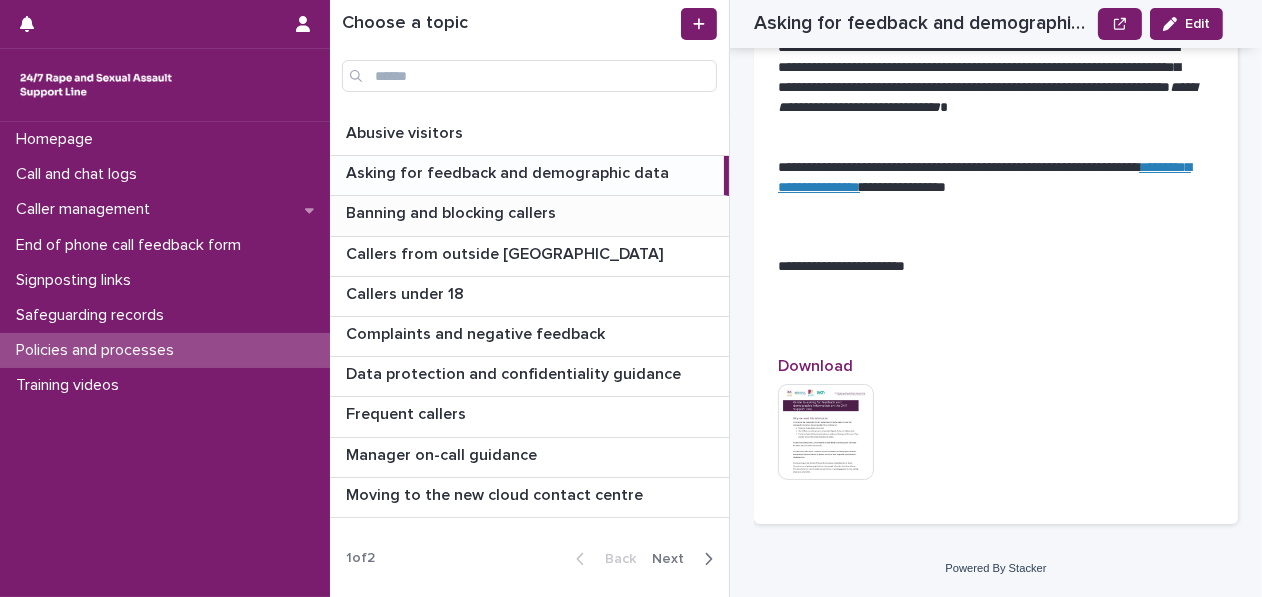 click on "Banning and blocking callers" at bounding box center (453, 211) 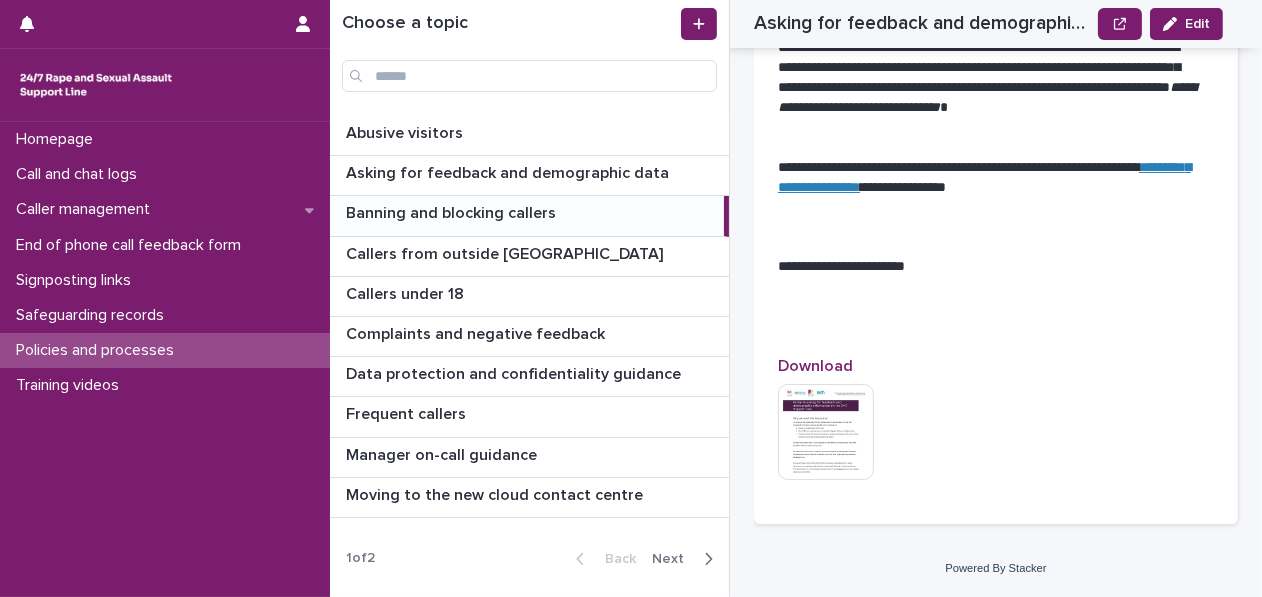 scroll, scrollTop: 0, scrollLeft: 0, axis: both 